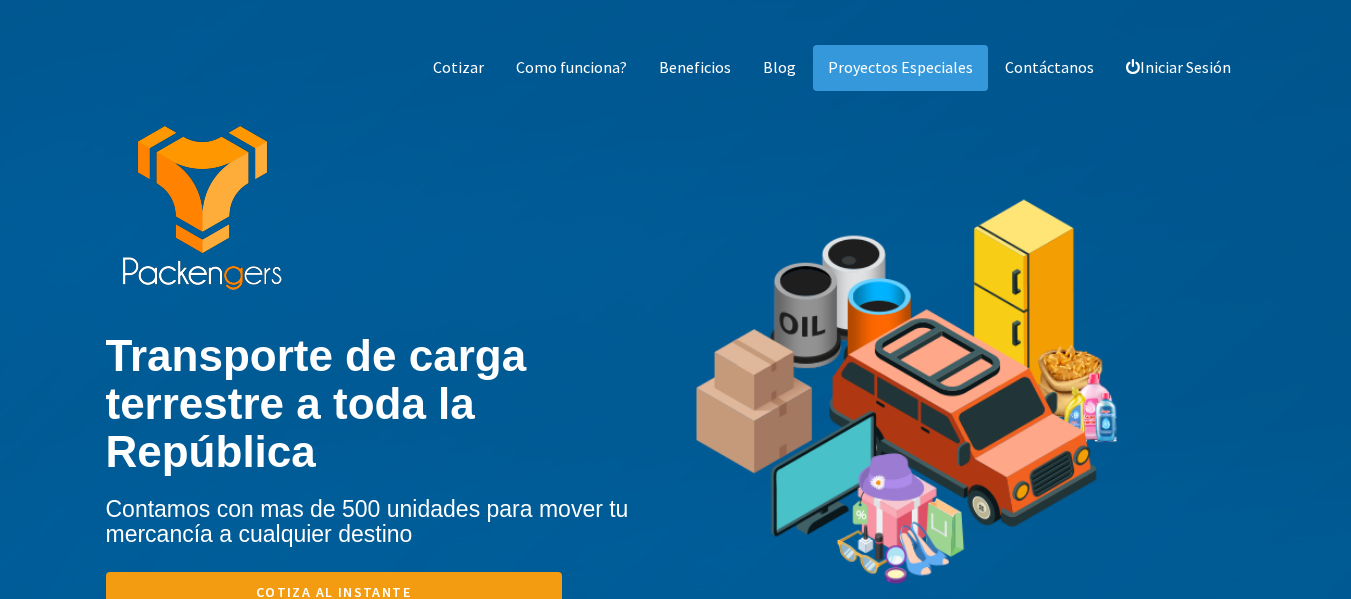 scroll, scrollTop: 0, scrollLeft: 0, axis: both 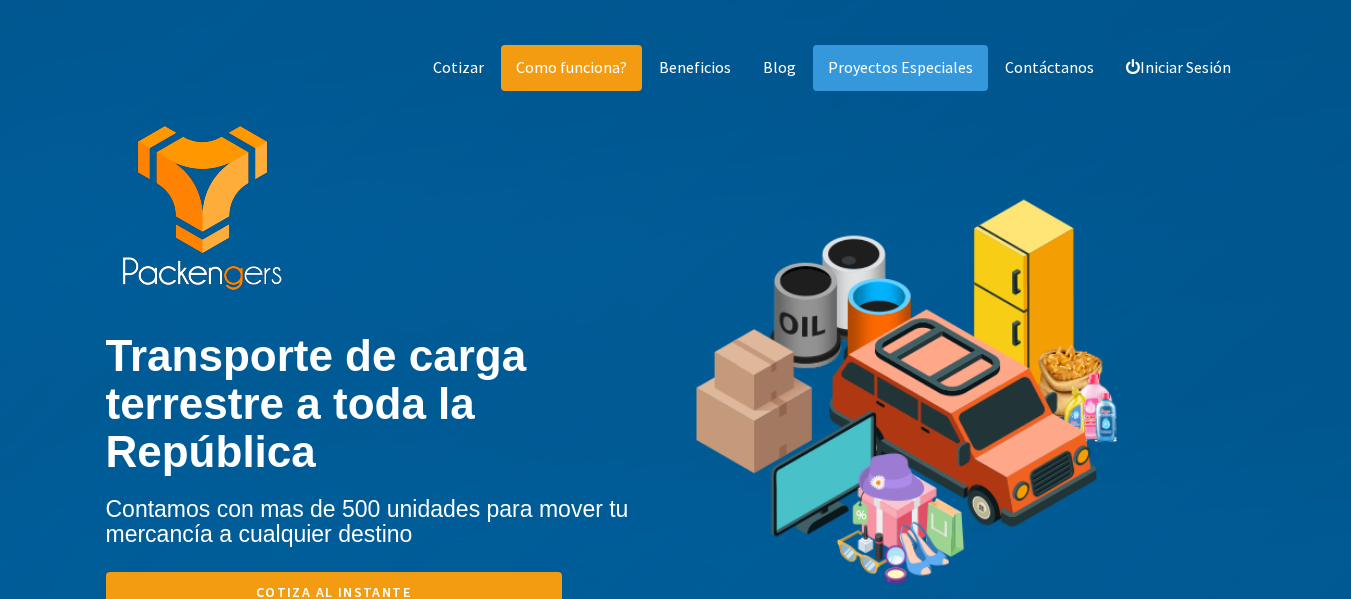 click on "Como funciona?" at bounding box center [571, 68] 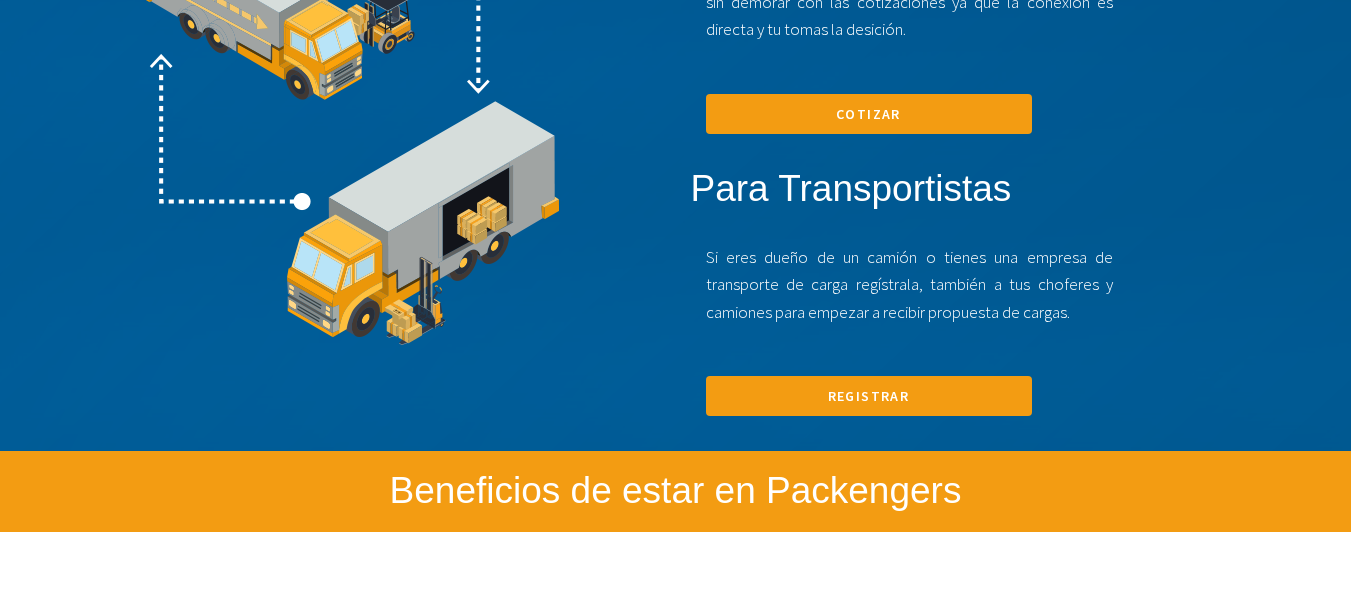 scroll, scrollTop: 1762, scrollLeft: 0, axis: vertical 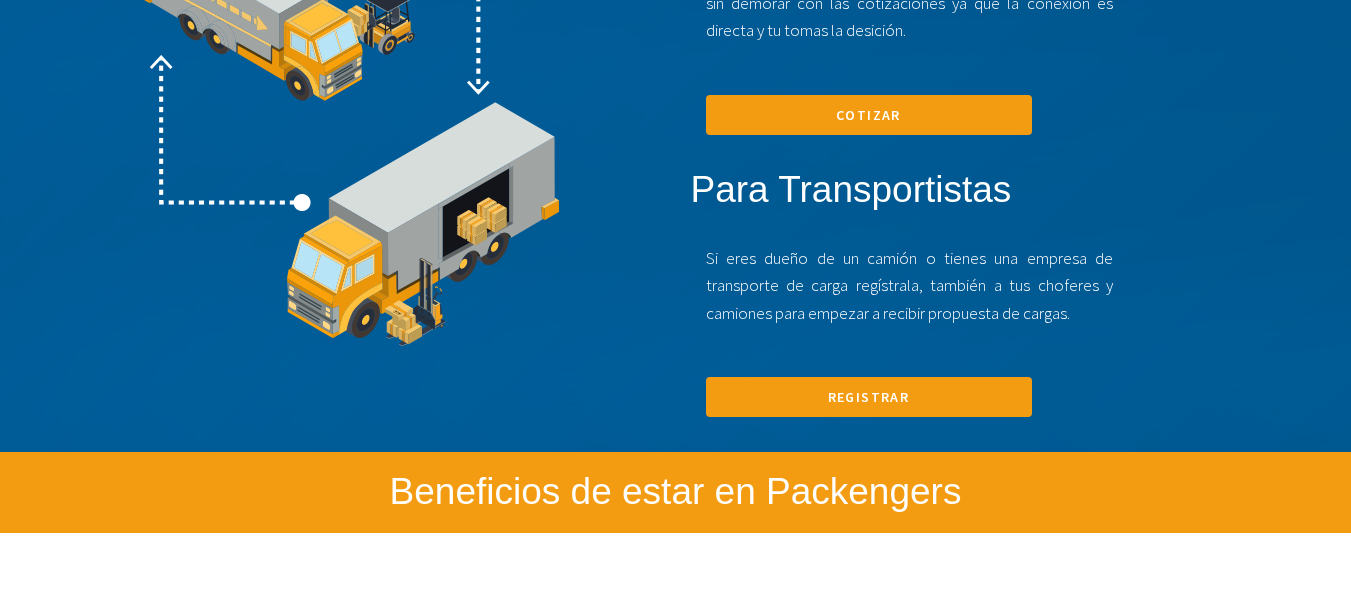 drag, startPoint x: 809, startPoint y: 108, endPoint x: 803, endPoint y: 122, distance: 15.231546 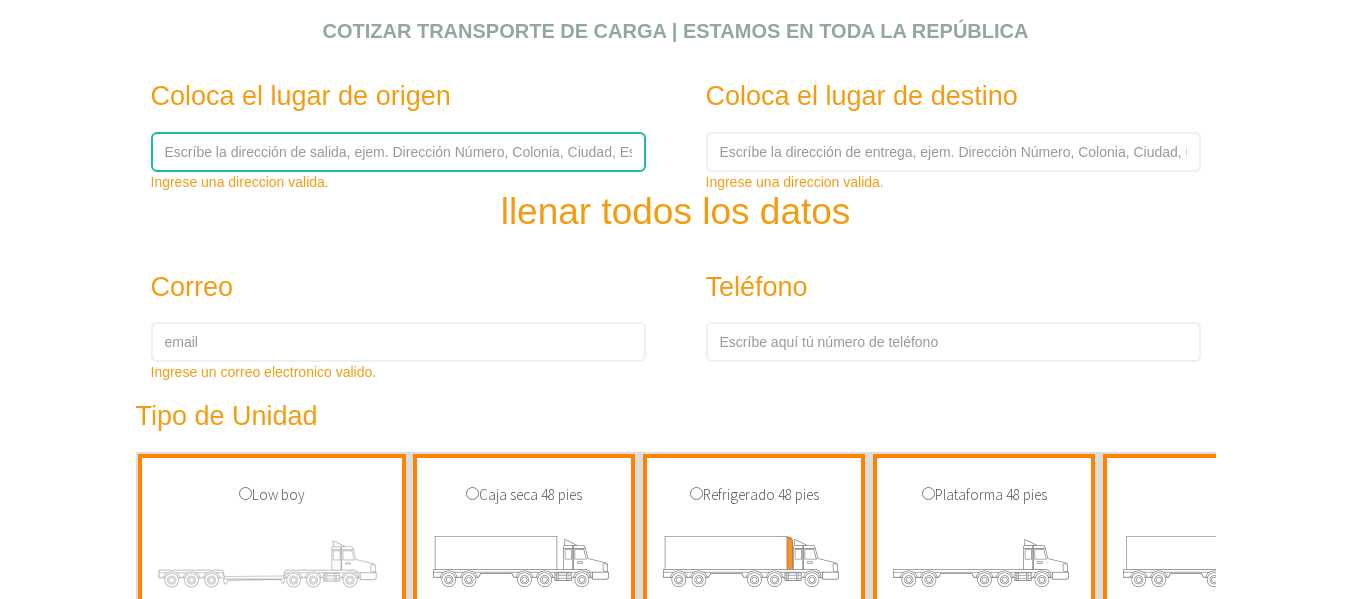 click at bounding box center [398, 152] 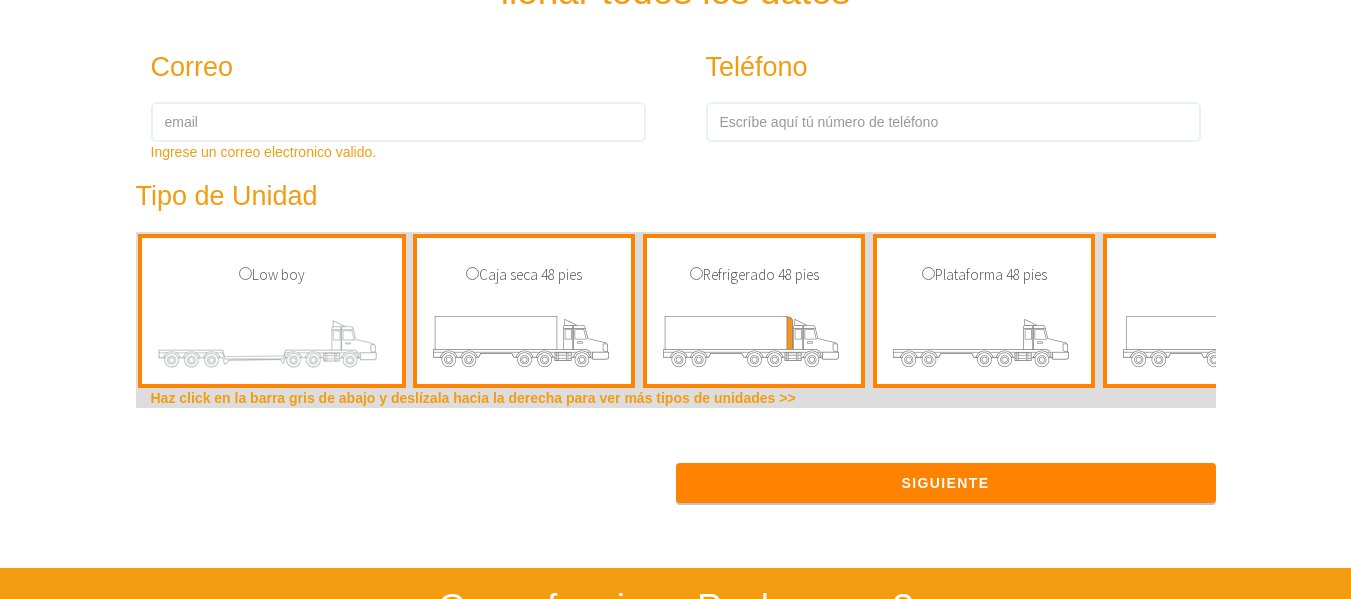 scroll, scrollTop: 924, scrollLeft: 0, axis: vertical 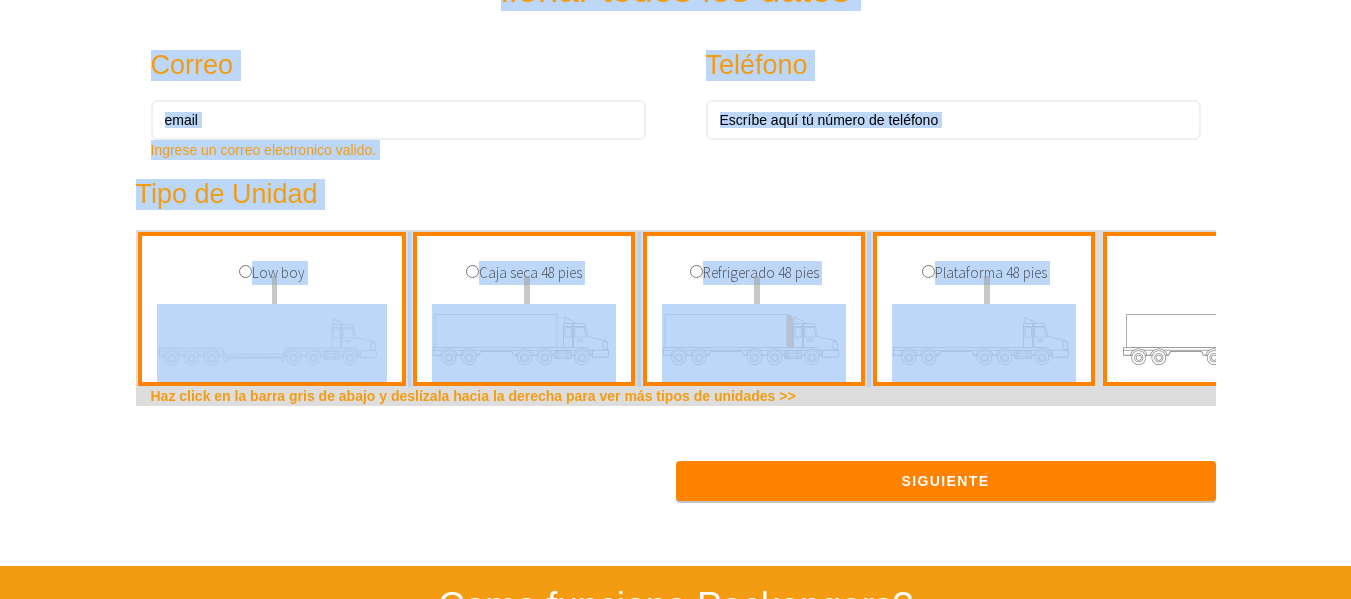 drag, startPoint x: 1294, startPoint y: 153, endPoint x: 1047, endPoint y: 308, distance: 291.6059 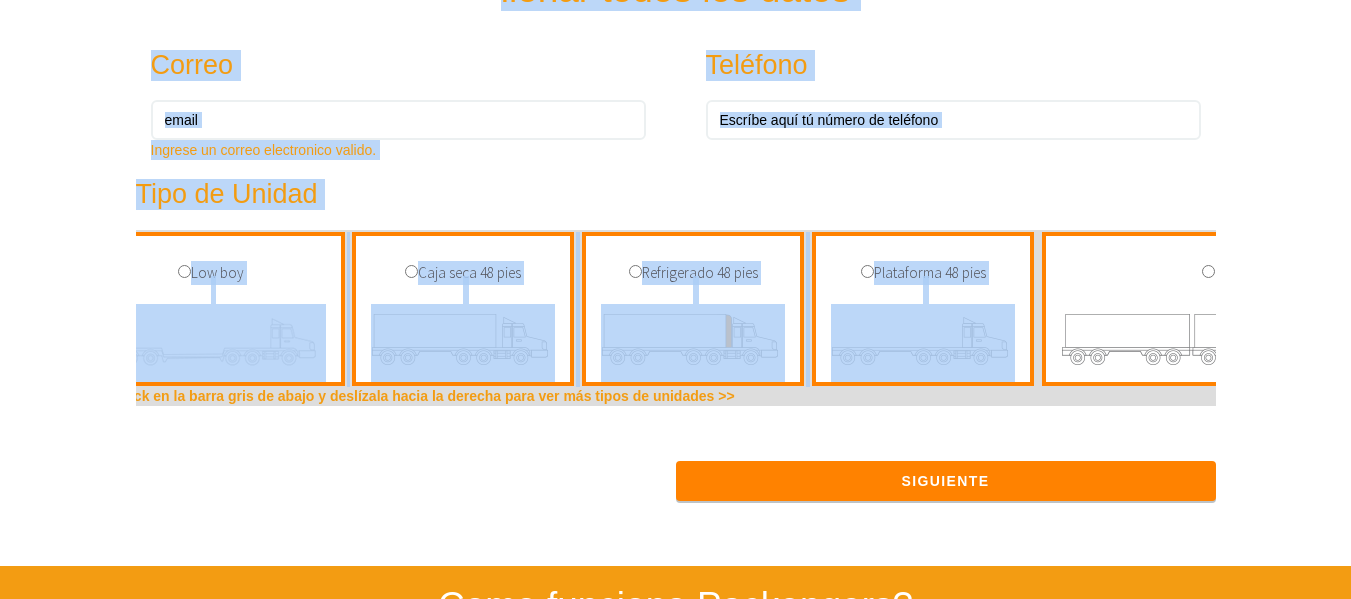 scroll, scrollTop: 0, scrollLeft: 0, axis: both 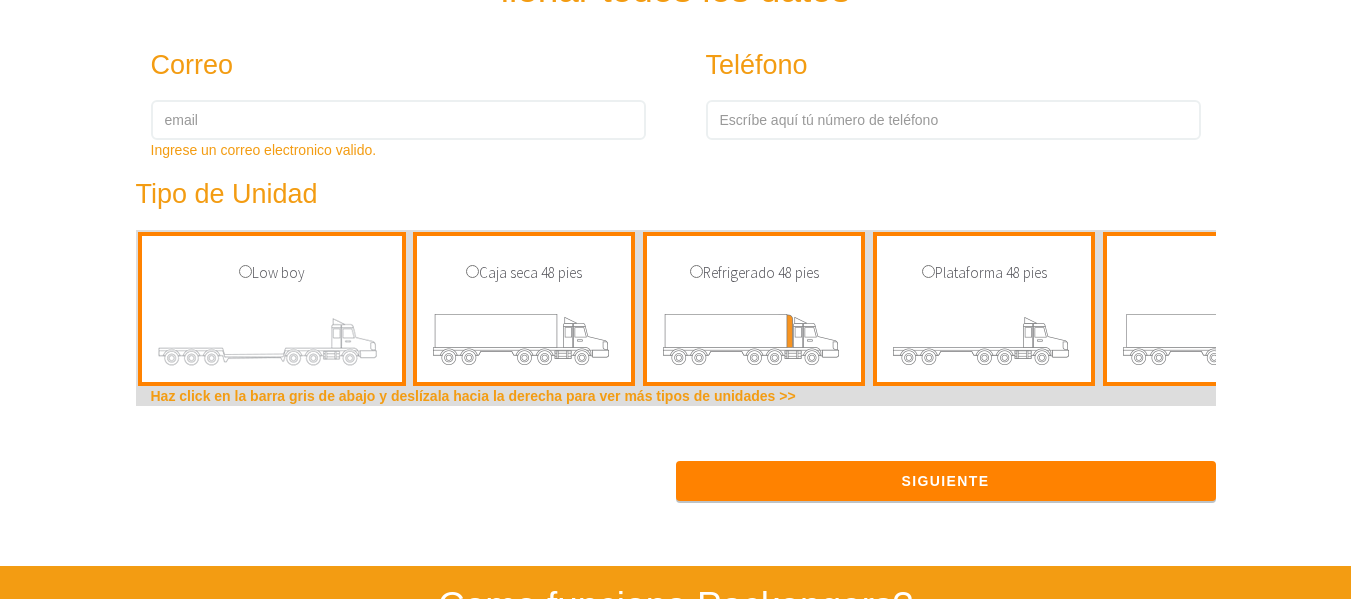 click on "Siguiente" at bounding box center [676, 461] 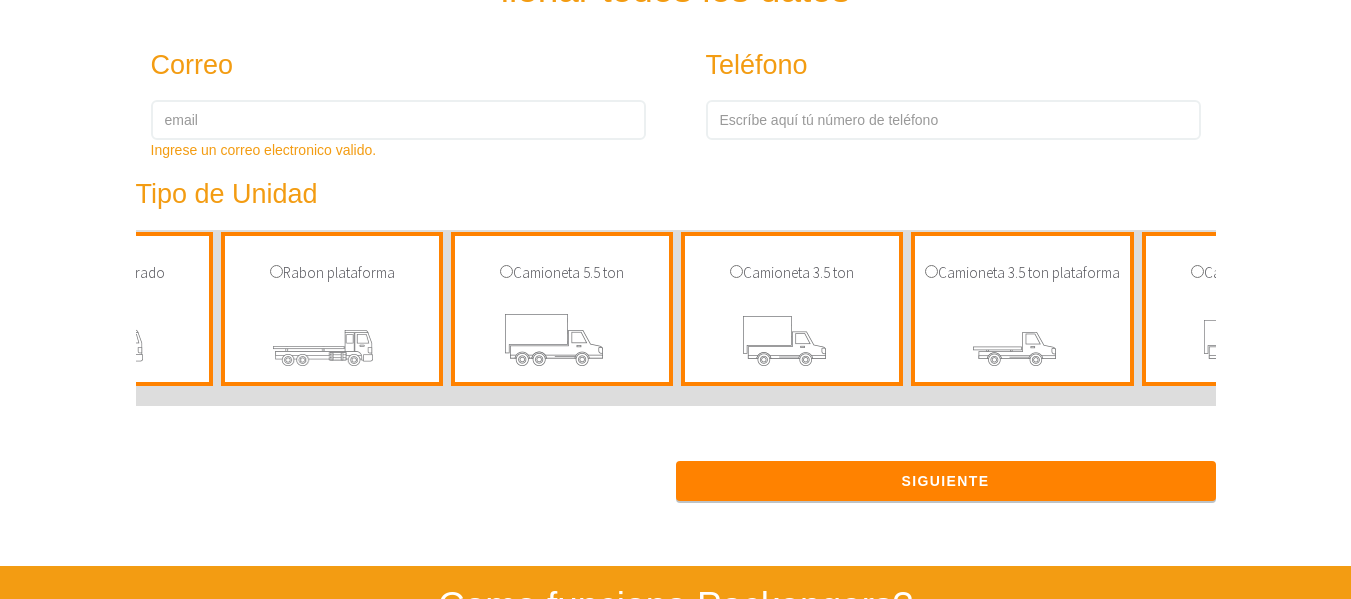 scroll, scrollTop: 0, scrollLeft: 3292, axis: horizontal 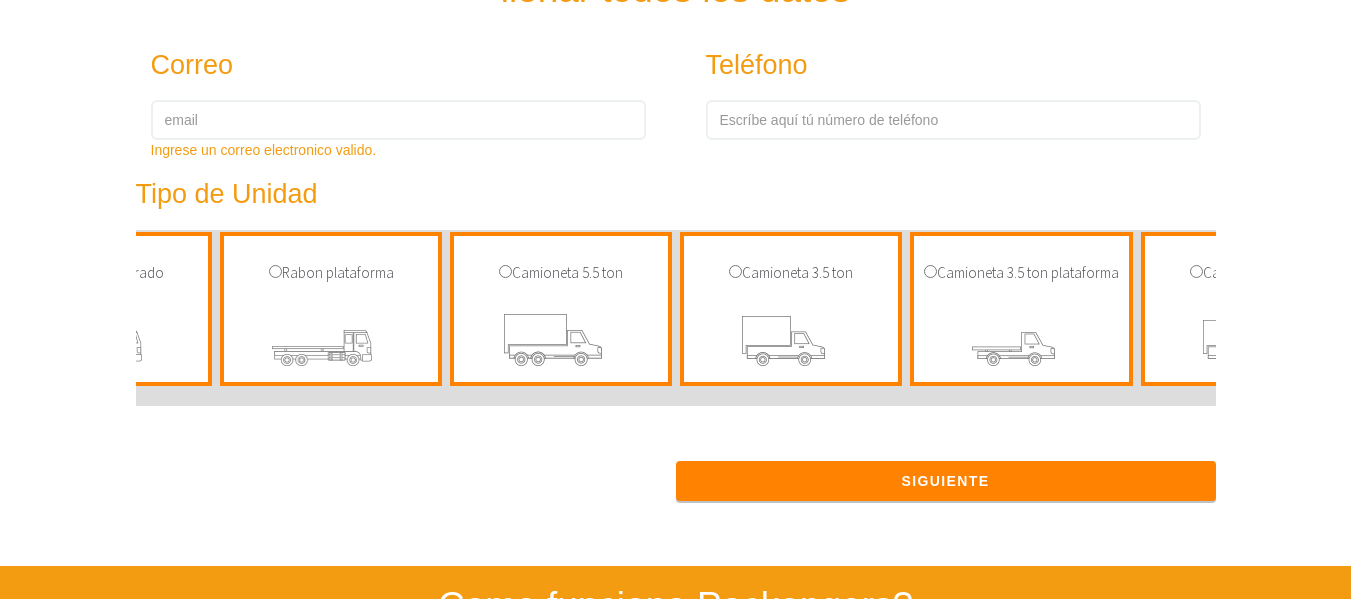 click at bounding box center [791, 343] 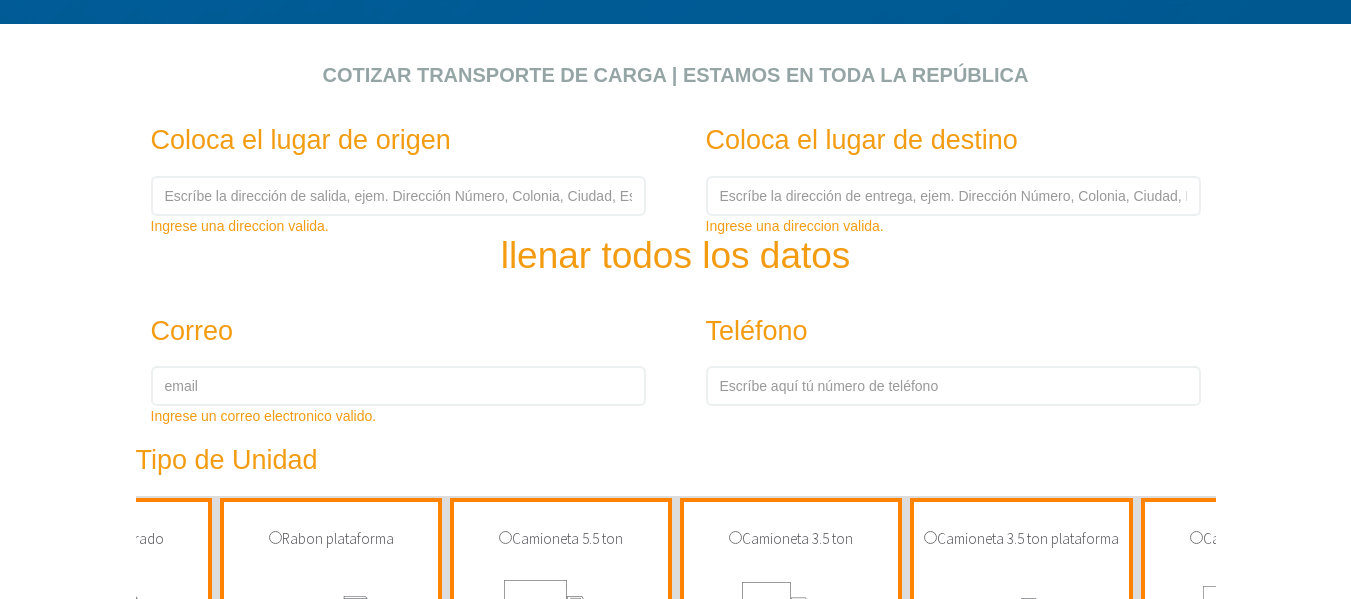 scroll, scrollTop: 661, scrollLeft: 0, axis: vertical 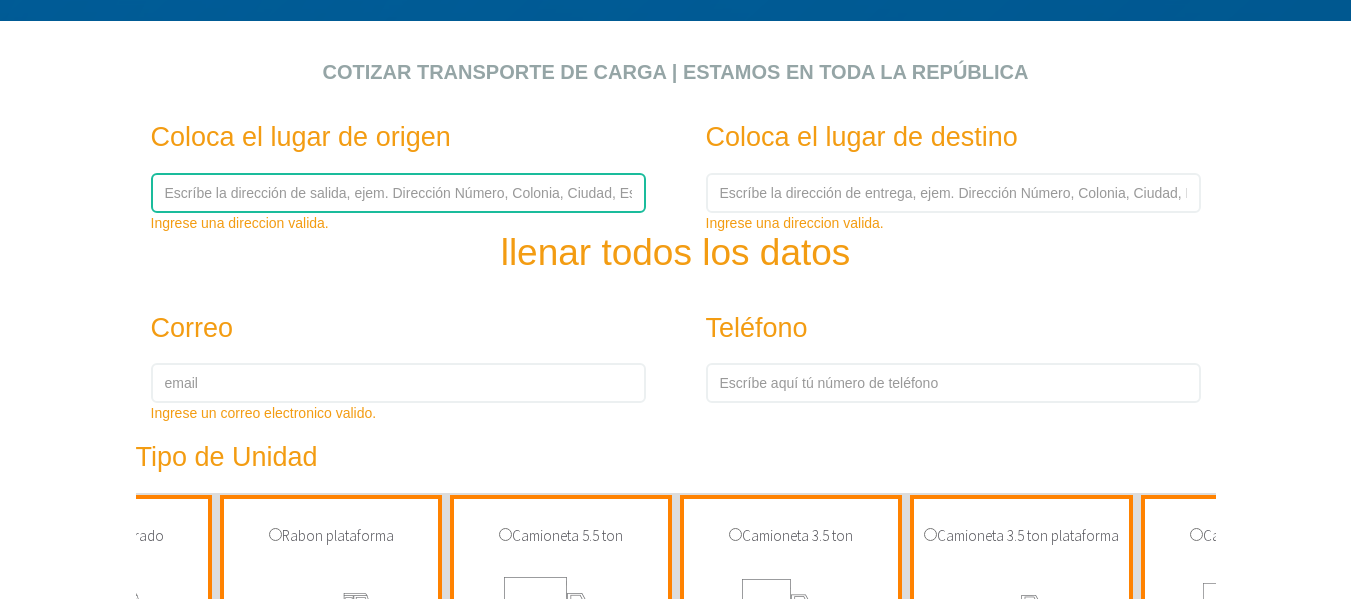 click at bounding box center [398, 193] 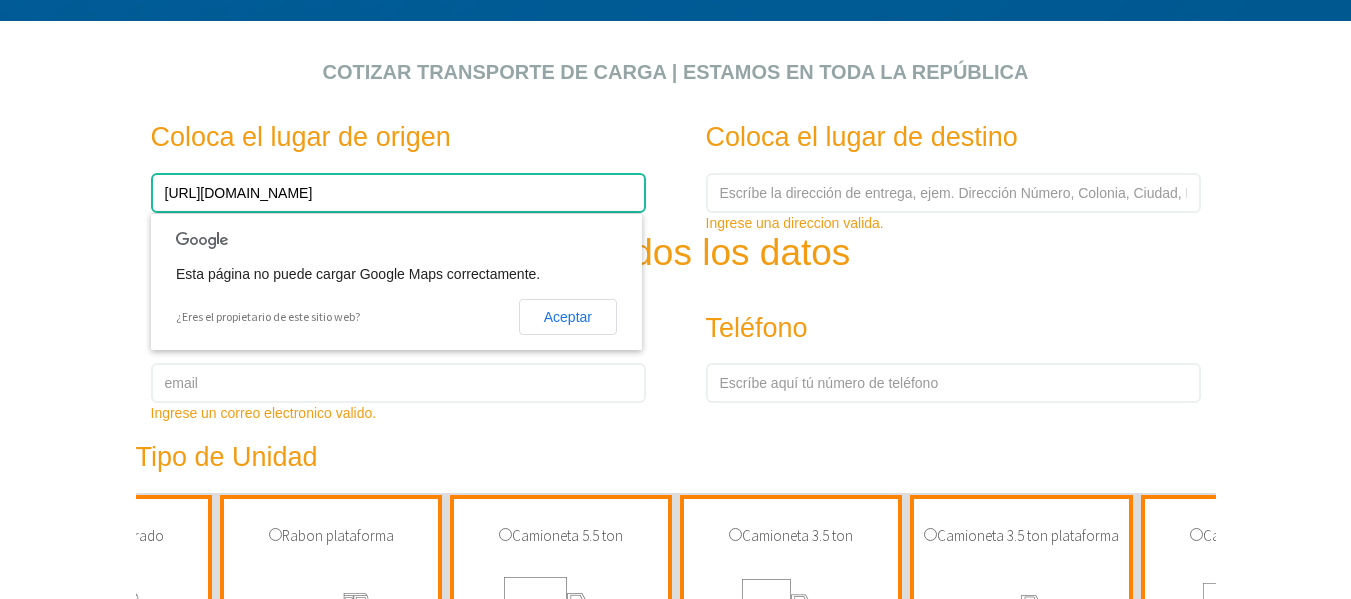 type on "[URL][DOMAIN_NAME]" 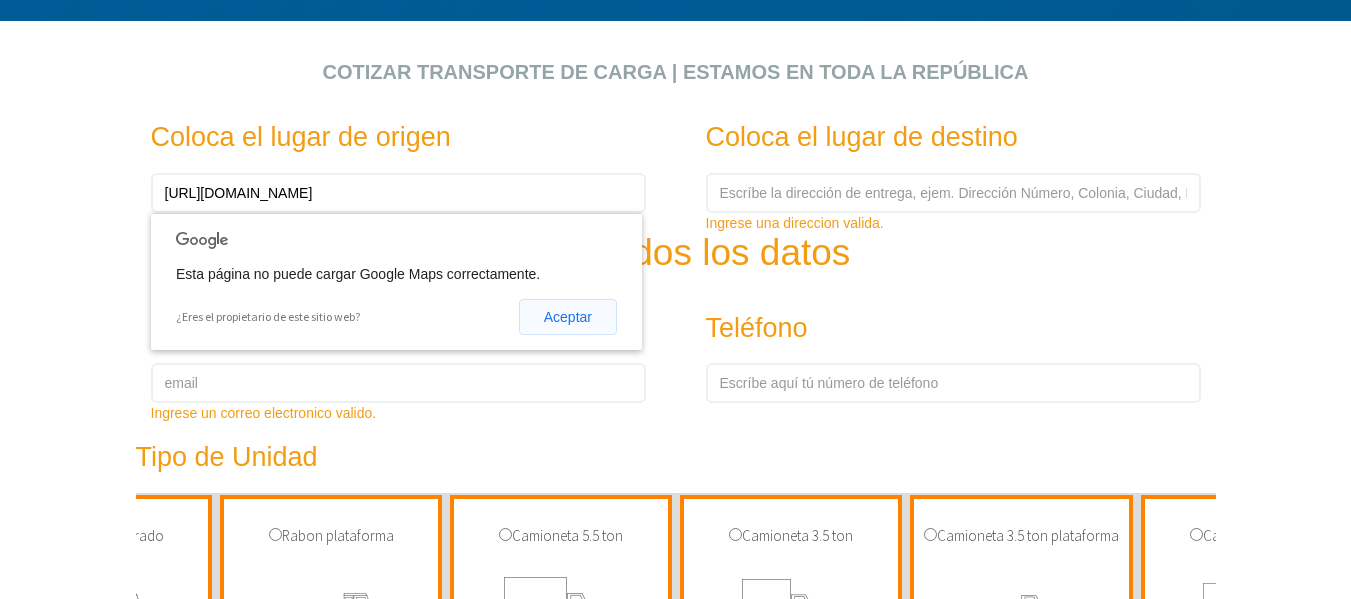 click on "Aceptar" at bounding box center (568, 317) 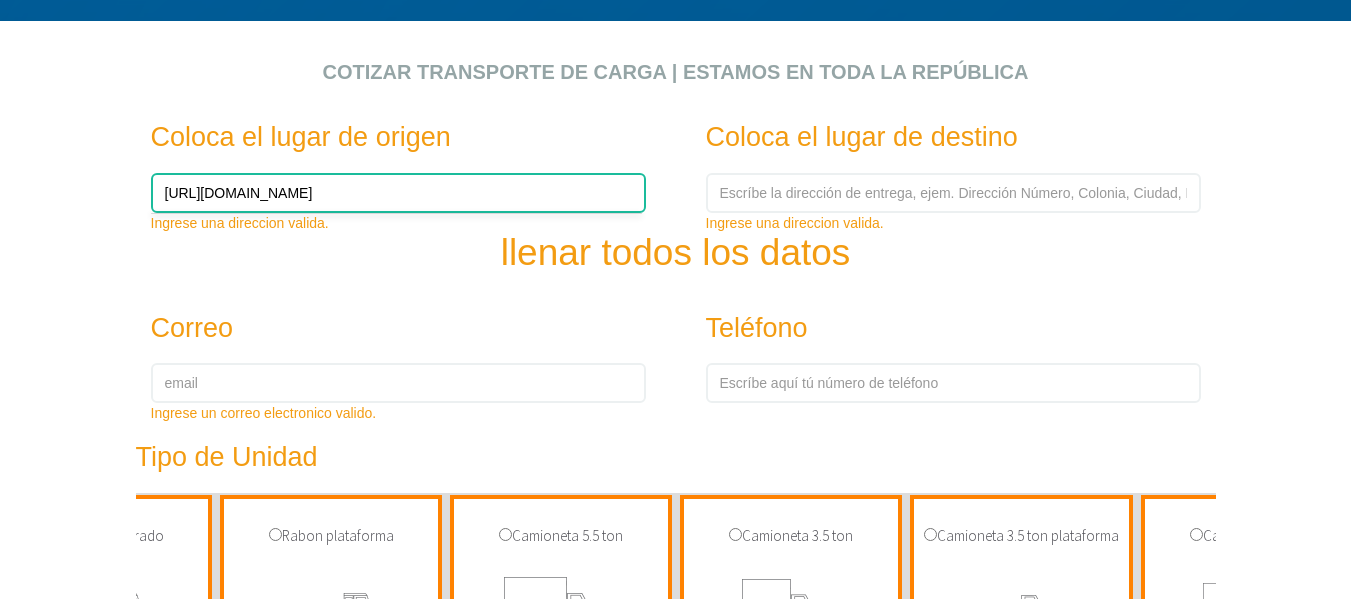 click on "[URL][DOMAIN_NAME]" at bounding box center [398, 193] 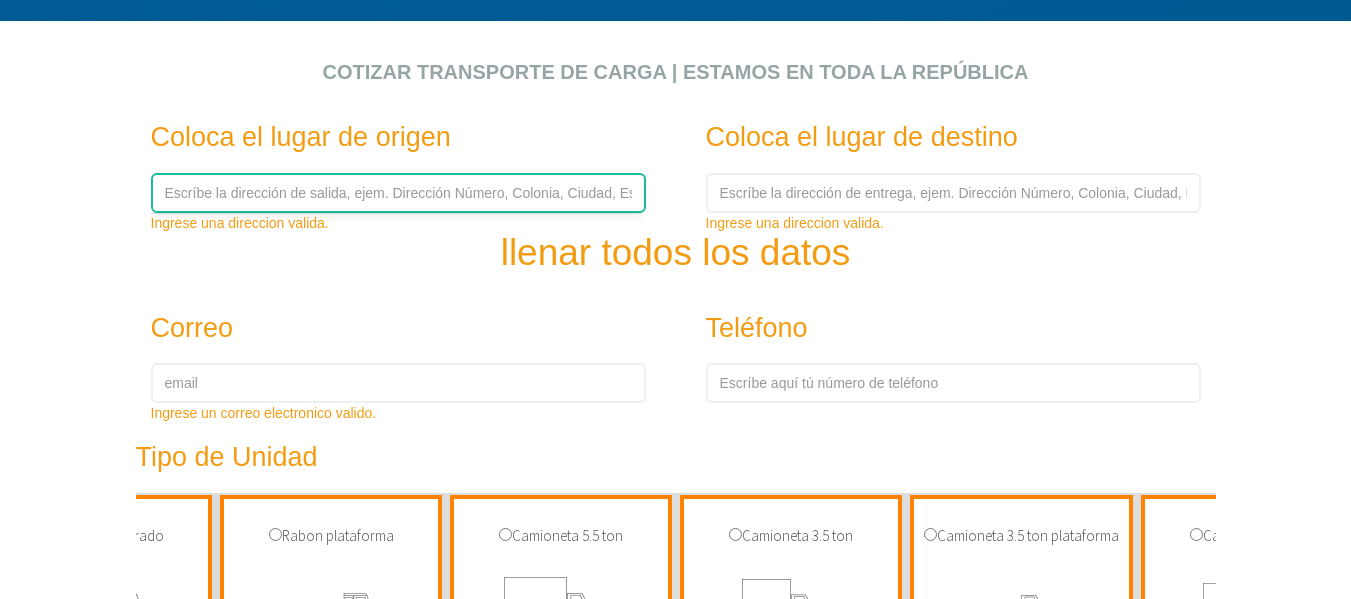 paste on "Agencia Grupo Modelo Doctores" 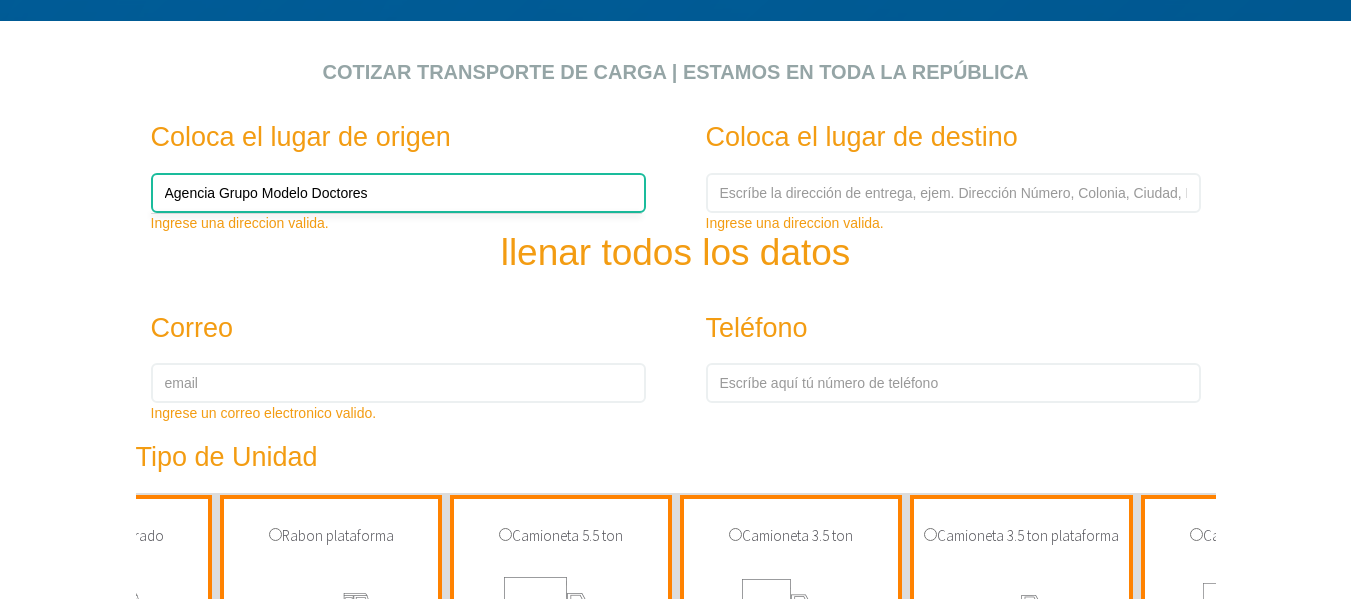 click on "Agencia Grupo Modelo Doctores" at bounding box center (398, 193) 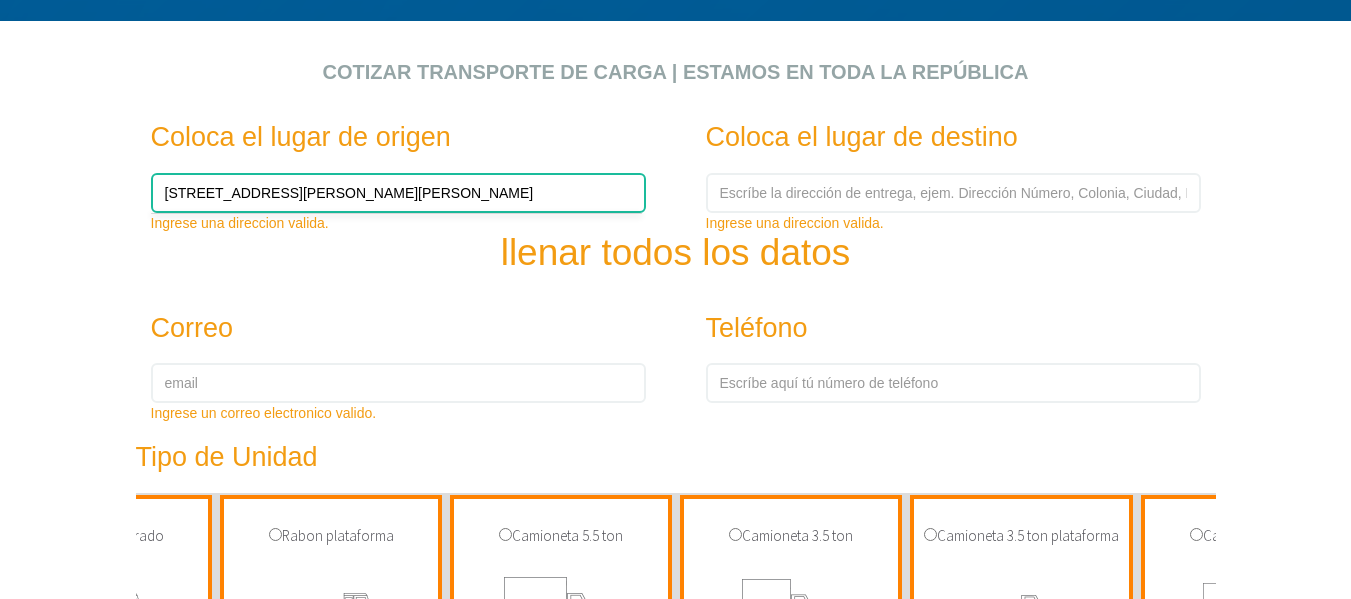 scroll, scrollTop: 0, scrollLeft: 14, axis: horizontal 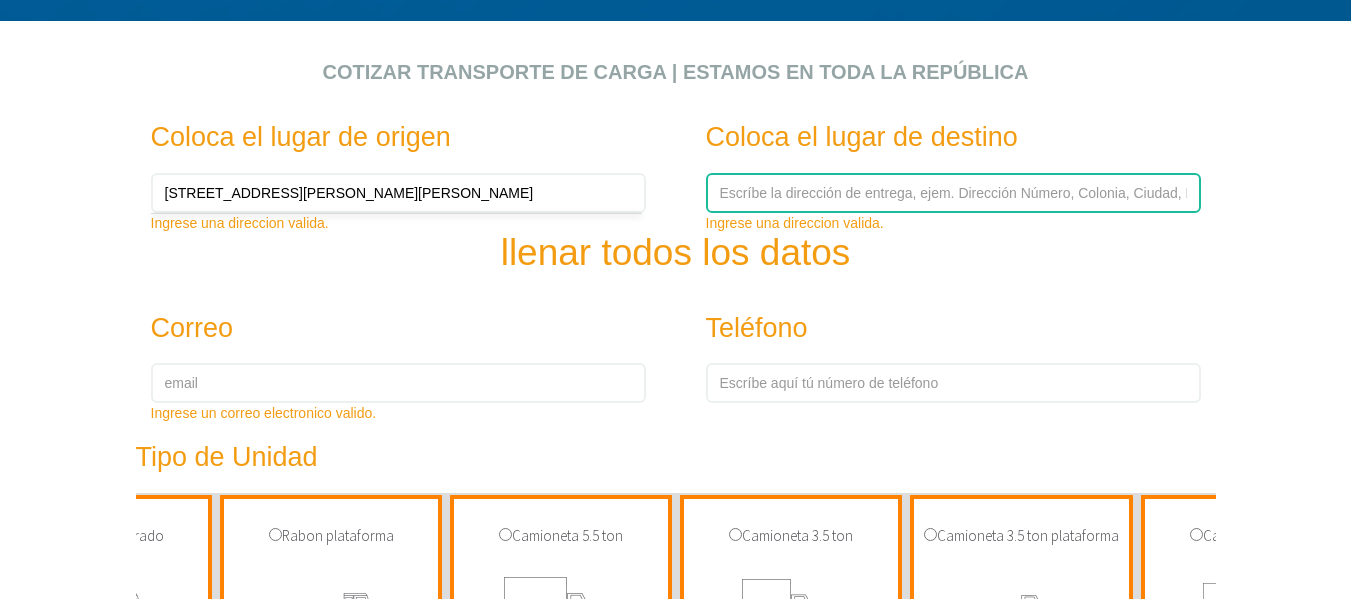 click at bounding box center [953, 193] 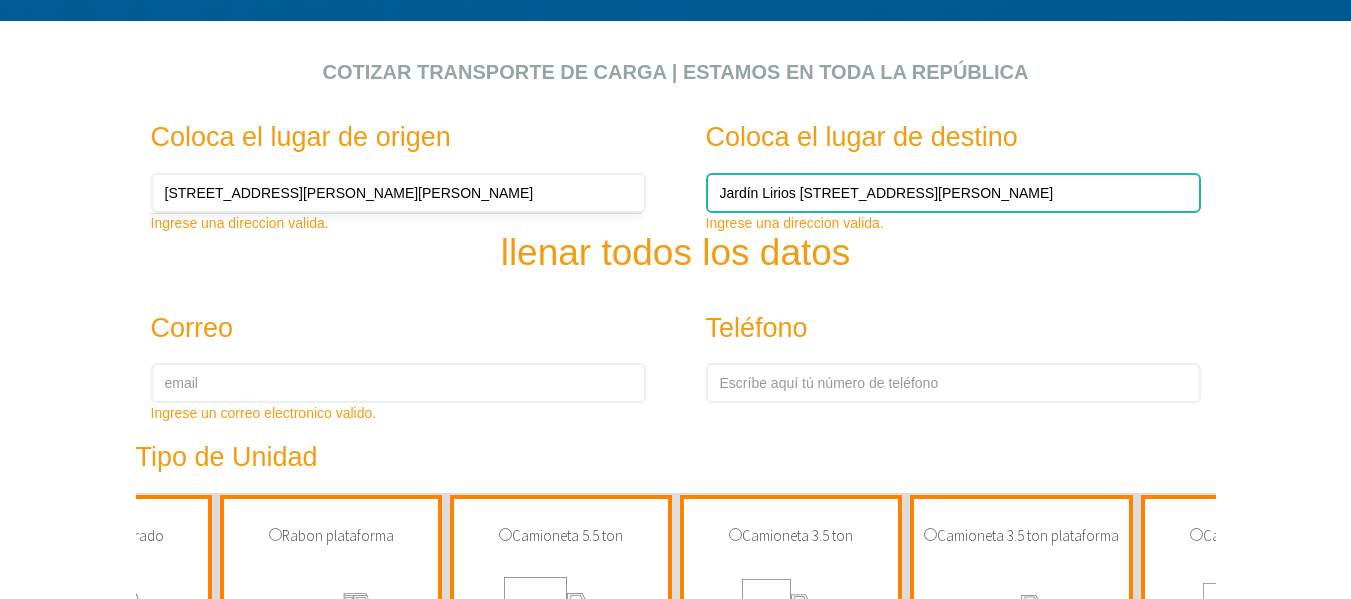 scroll, scrollTop: 0, scrollLeft: 132, axis: horizontal 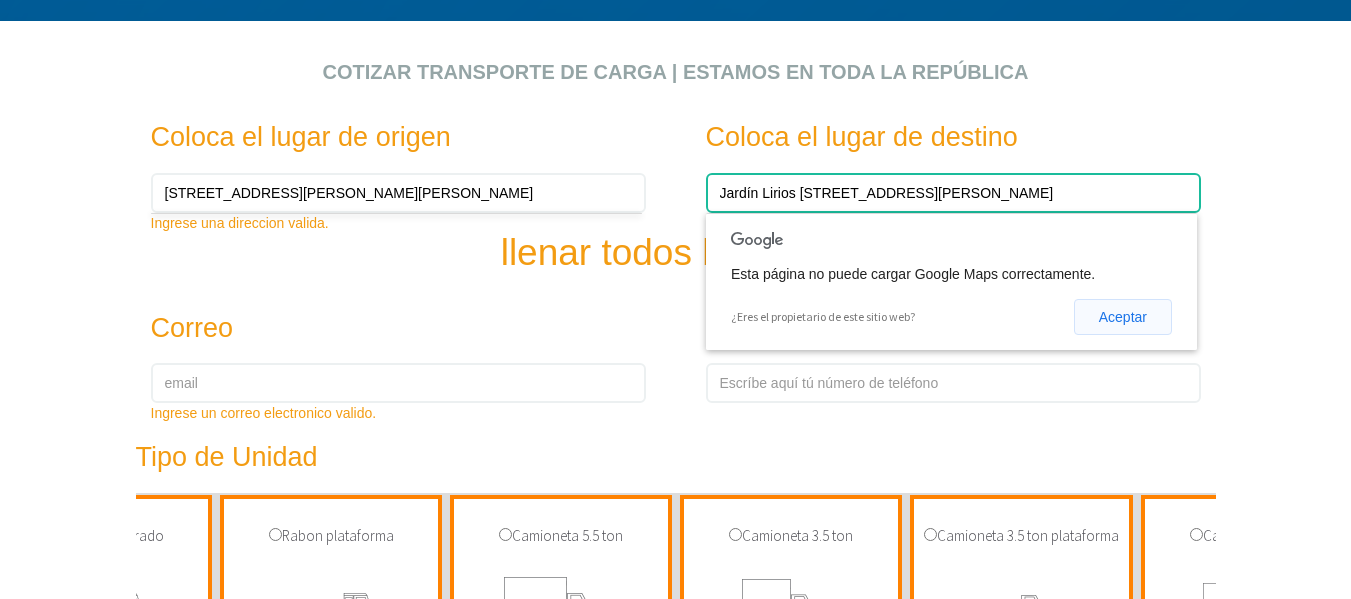type on "Jardín Lirios [STREET_ADDRESS][PERSON_NAME]" 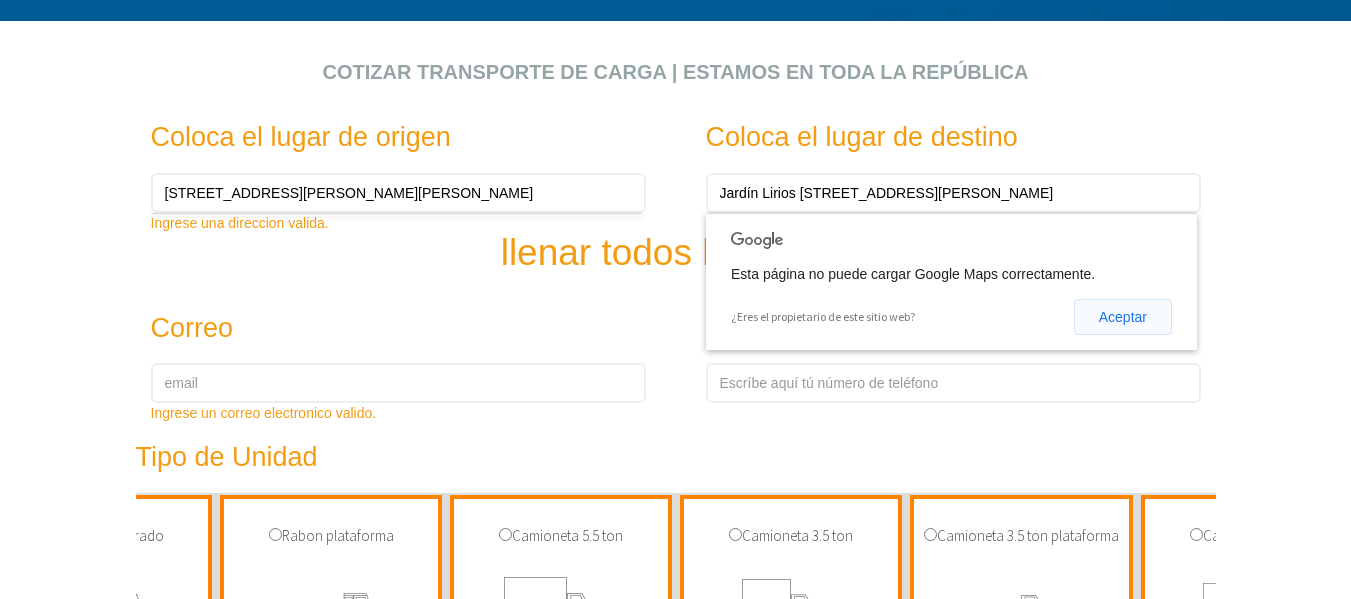 scroll, scrollTop: 0, scrollLeft: 0, axis: both 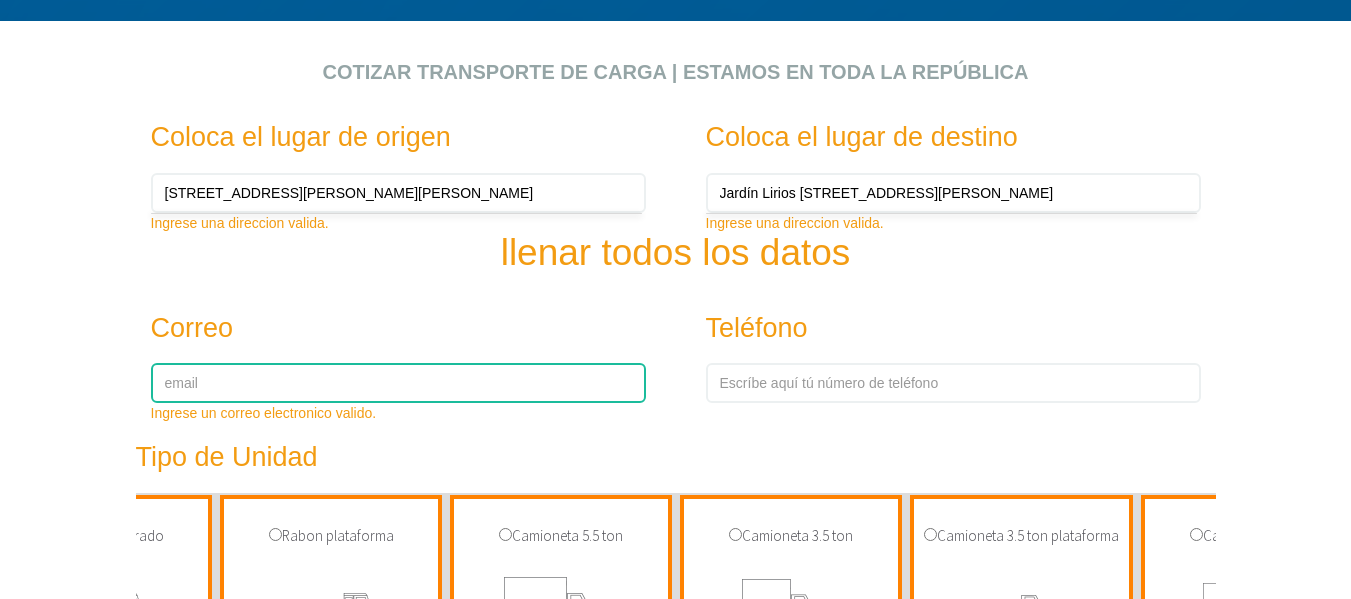 click at bounding box center (398, 383) 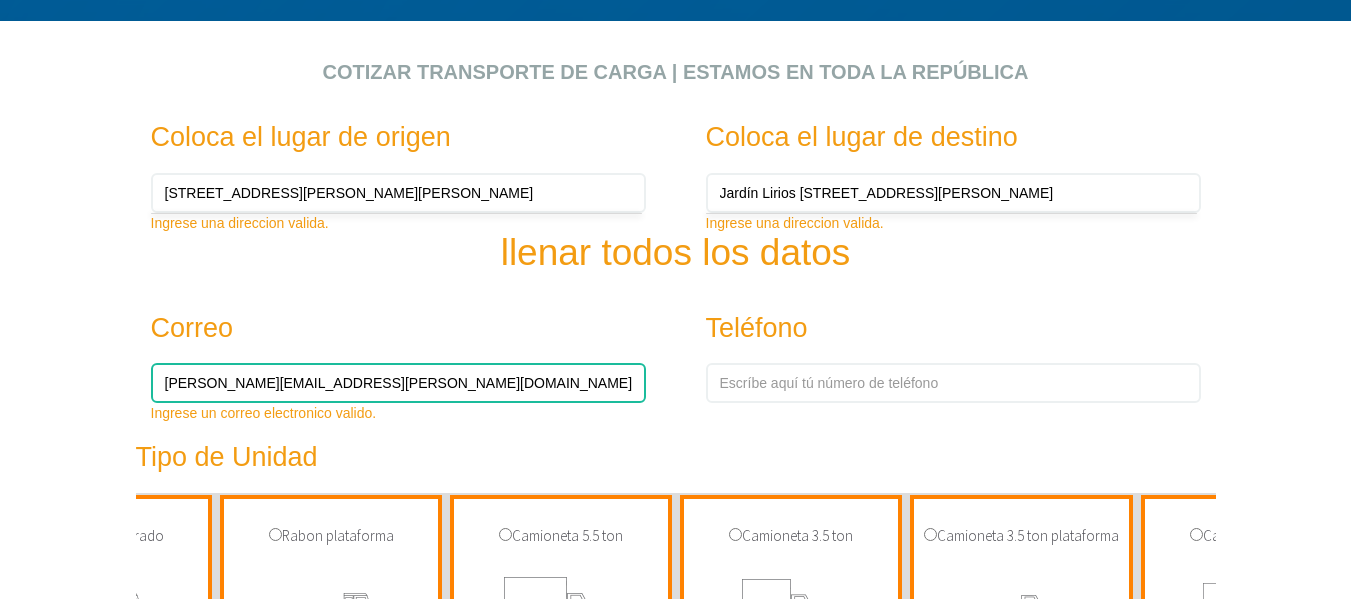 type on "[PERSON_NAME][EMAIL_ADDRESS][PERSON_NAME][DOMAIN_NAME]" 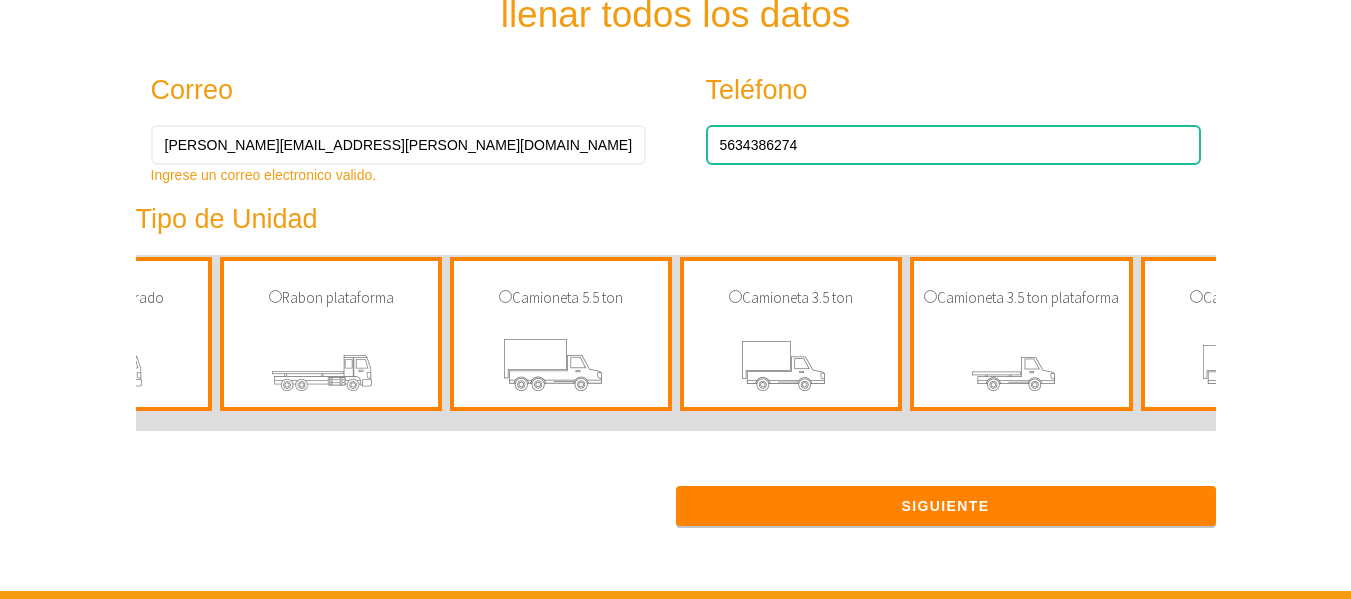 scroll, scrollTop: 900, scrollLeft: 0, axis: vertical 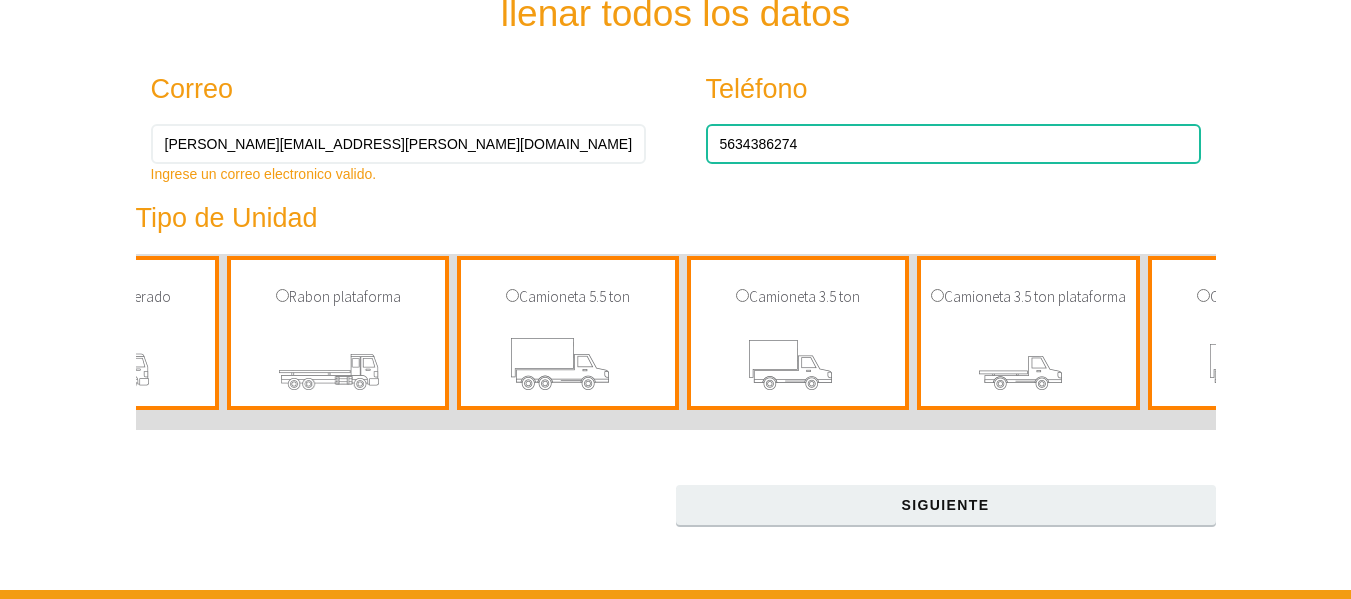 type on "5634386274" 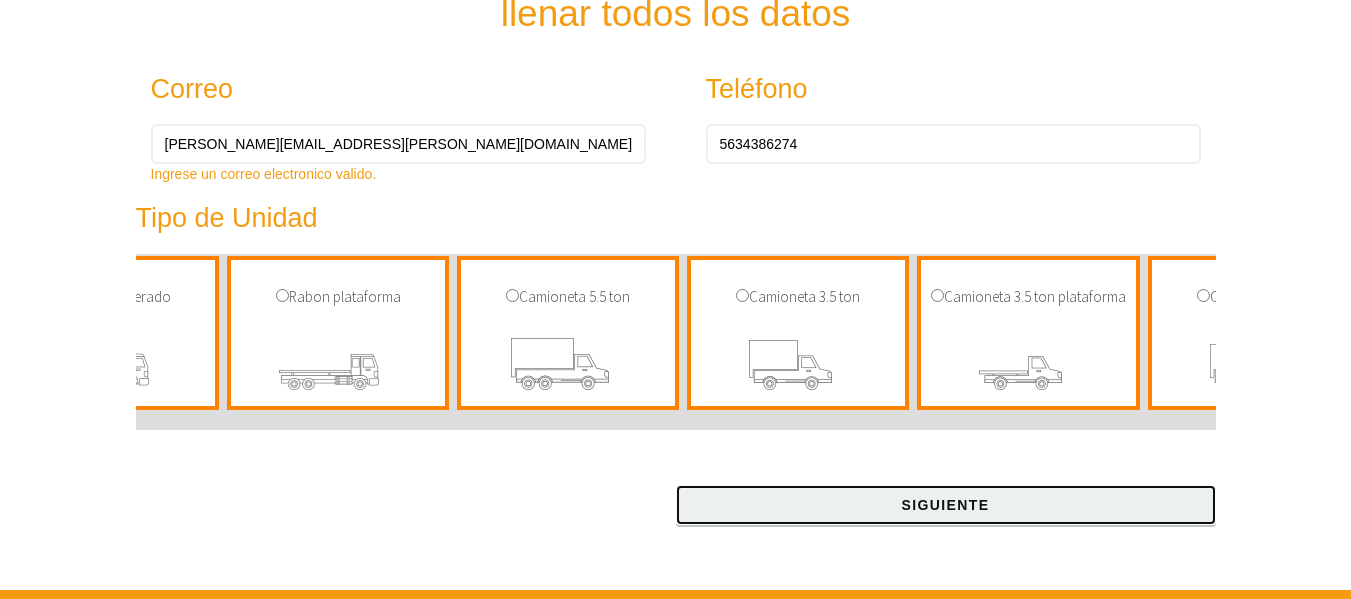click on "Siguiente" at bounding box center [946, 505] 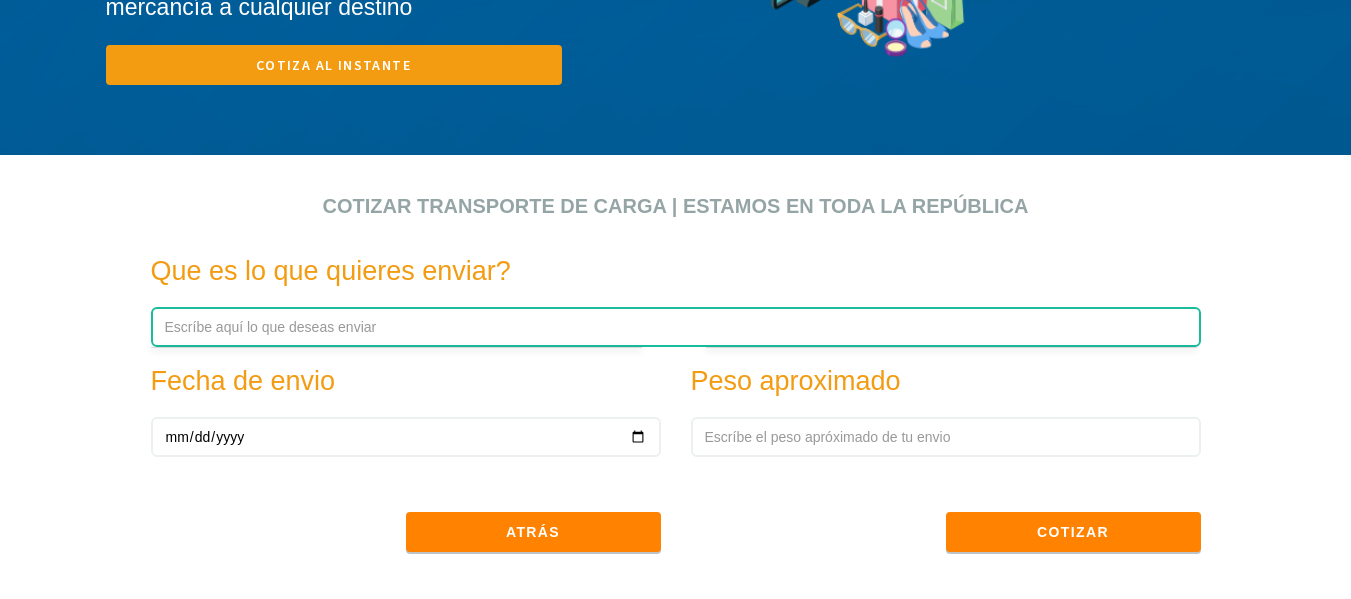 scroll, scrollTop: 526, scrollLeft: 0, axis: vertical 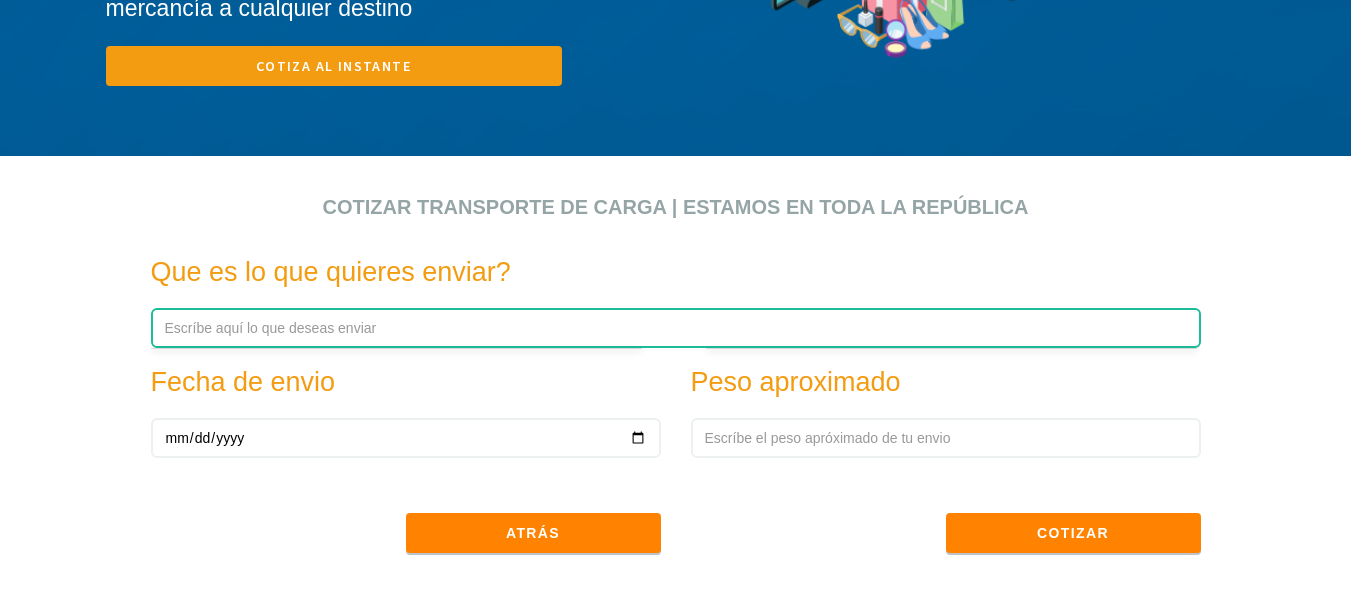 click at bounding box center (676, 328) 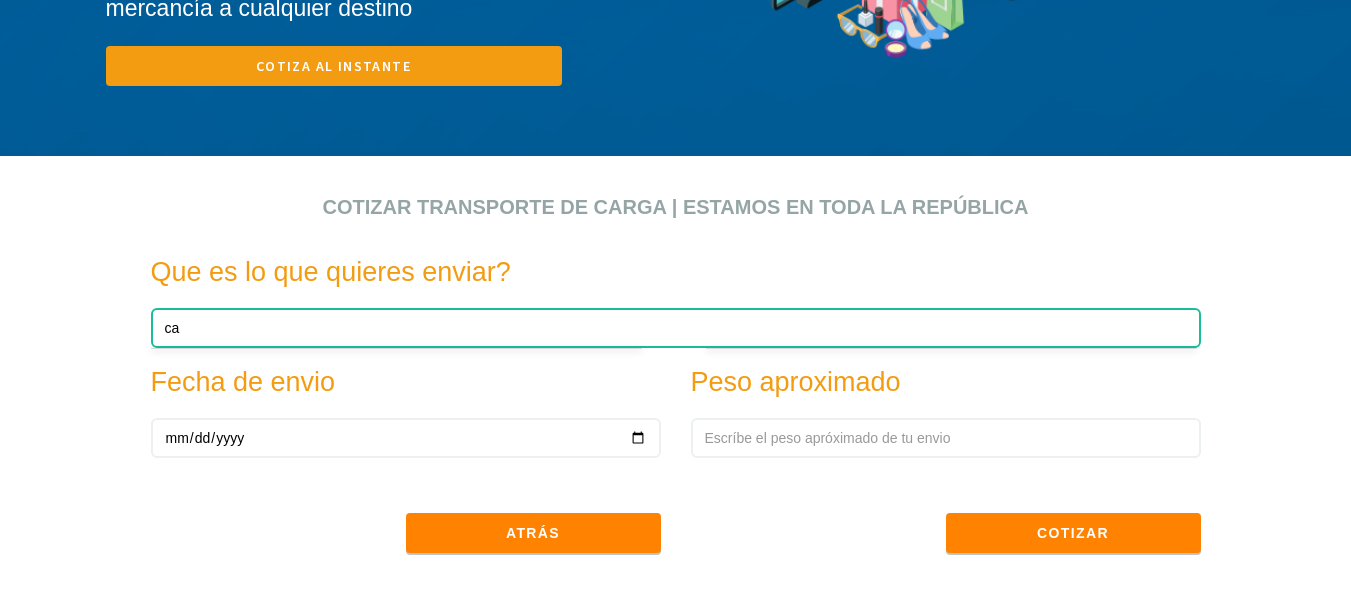 type on "c" 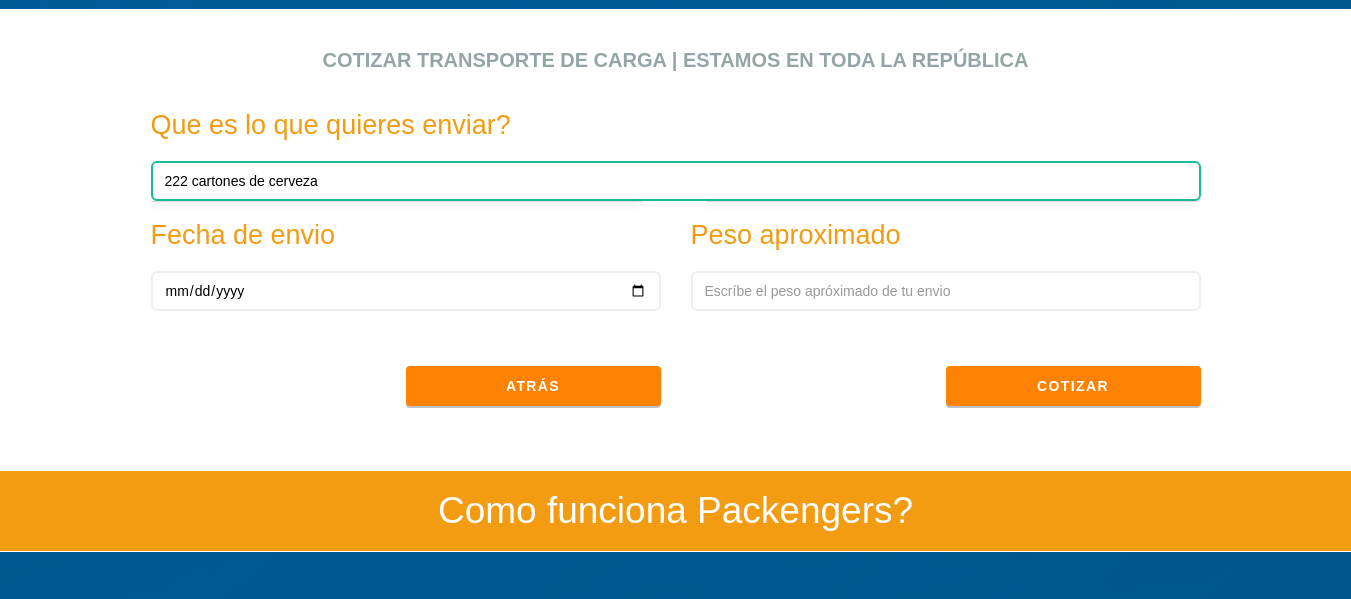 scroll, scrollTop: 674, scrollLeft: 0, axis: vertical 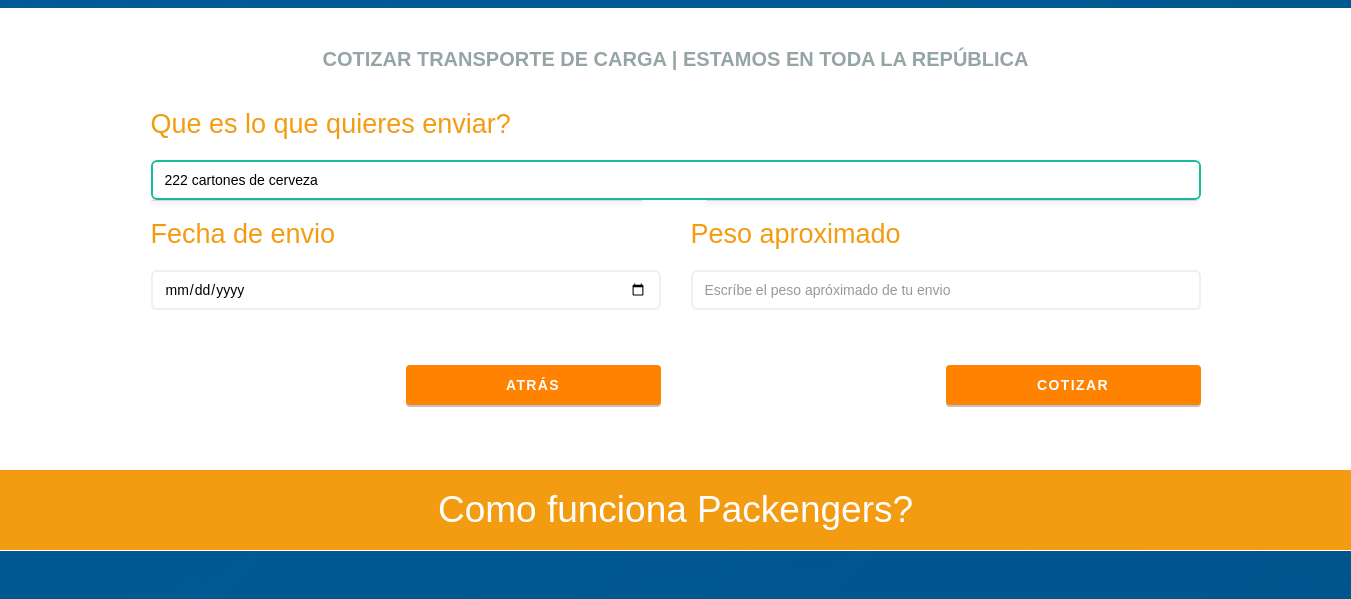type on "222 cartones de cerveza" 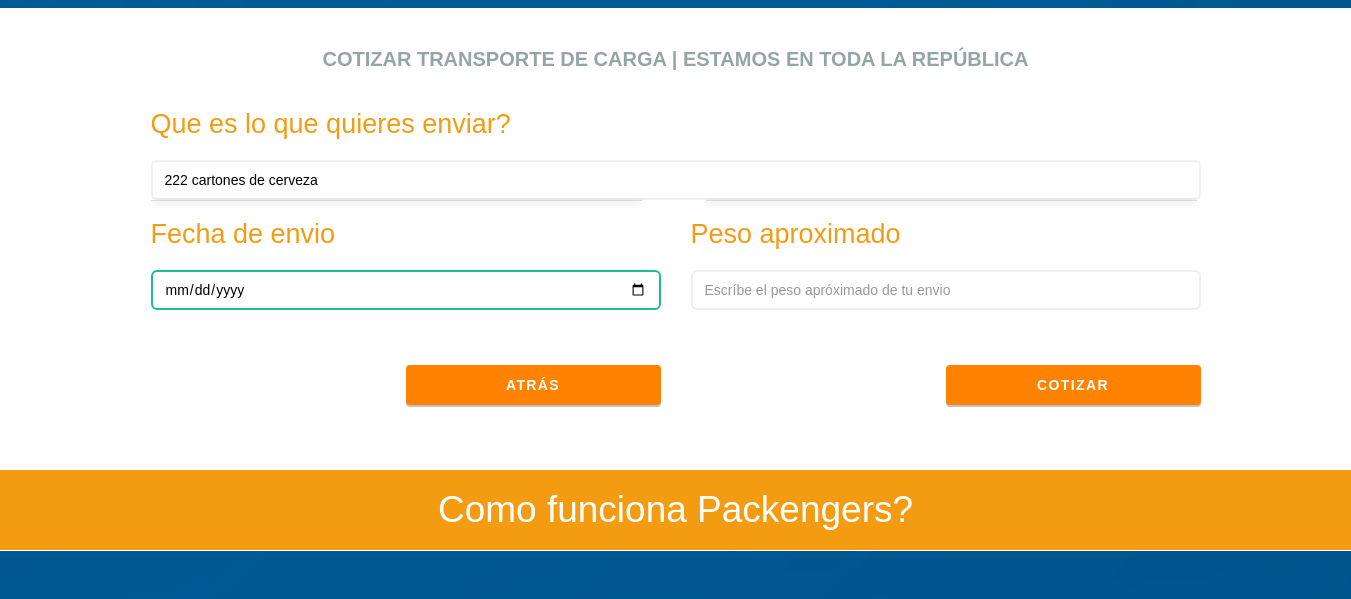 click at bounding box center (406, 290) 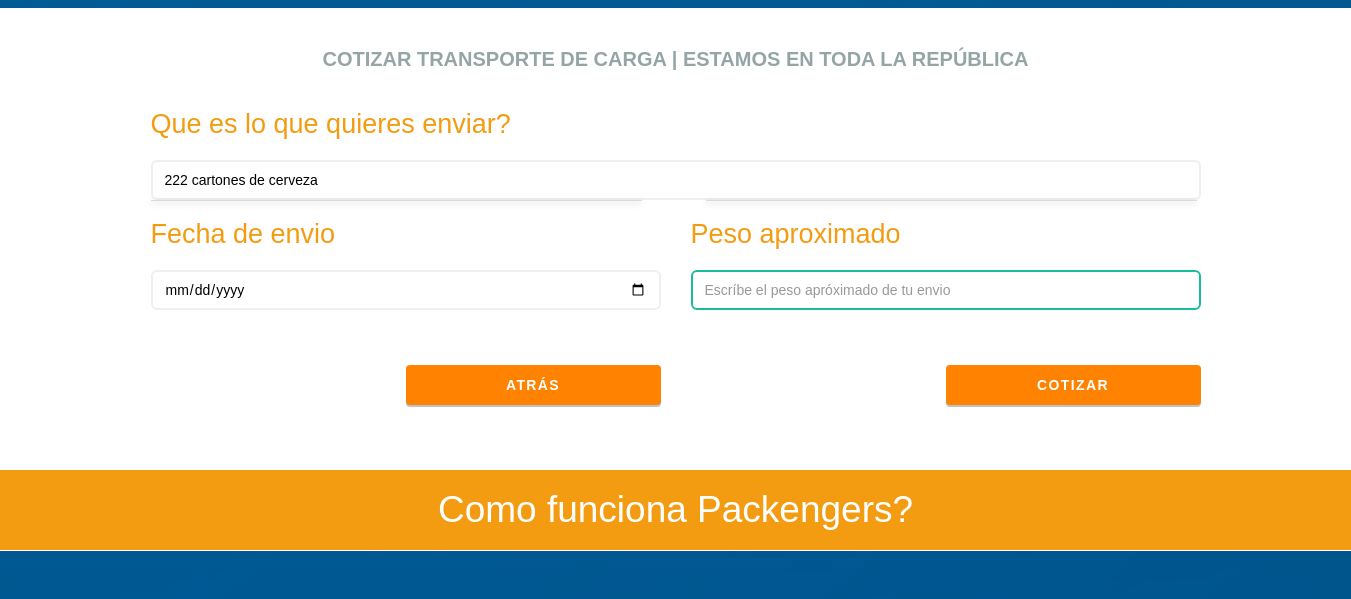 click at bounding box center (946, 290) 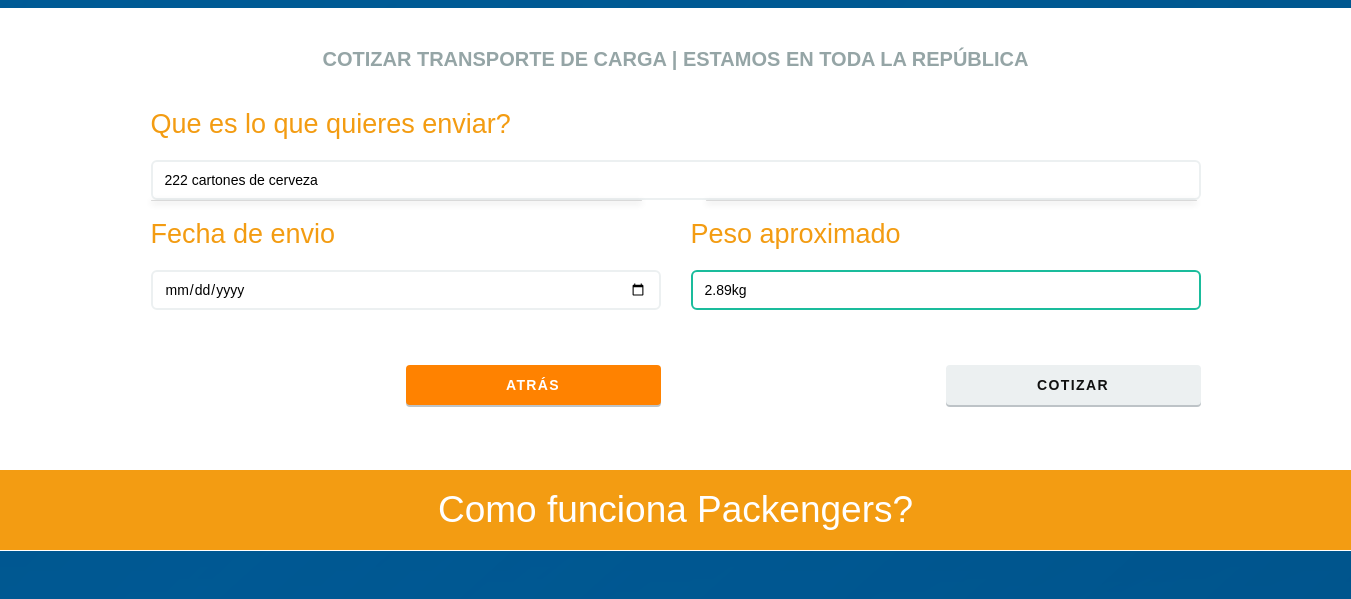 type on "2.89kg" 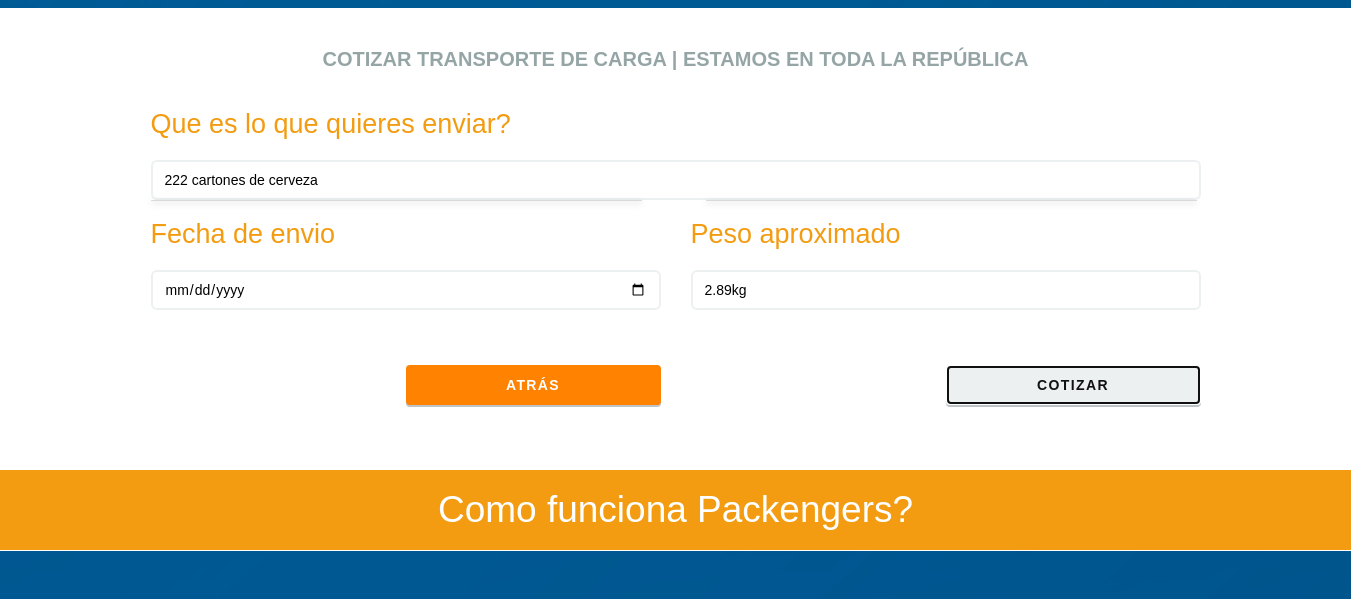 click on "Cotizar" at bounding box center [1073, 385] 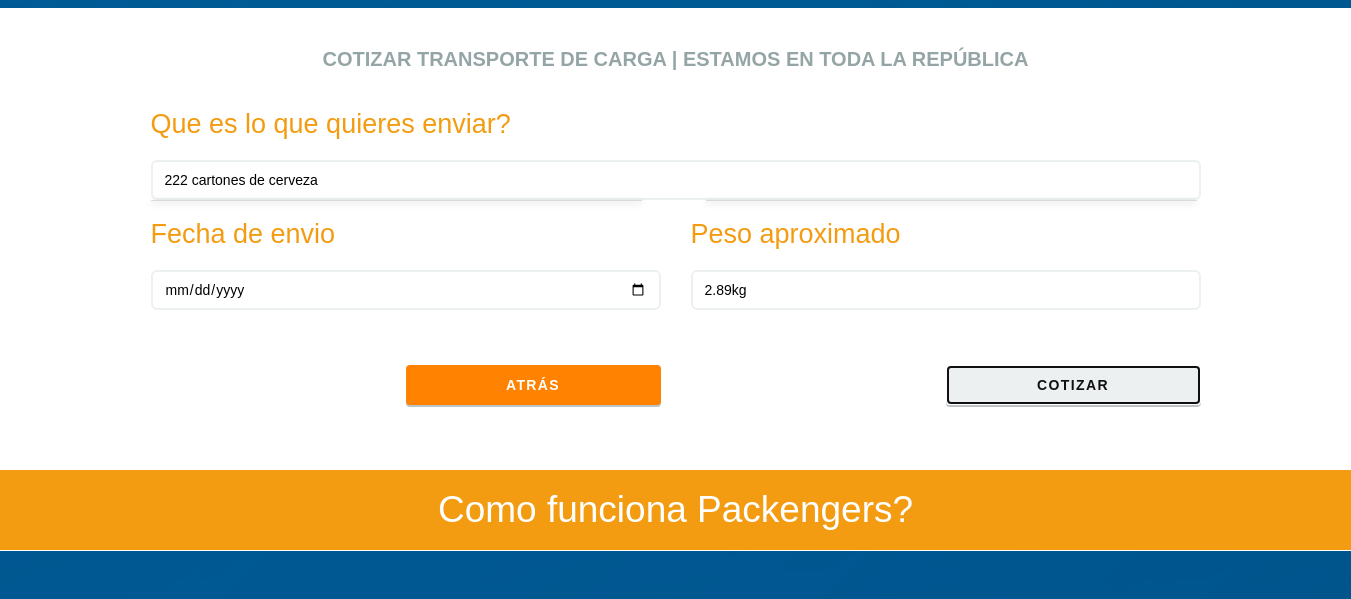 click on "Cotizar" at bounding box center [1073, 385] 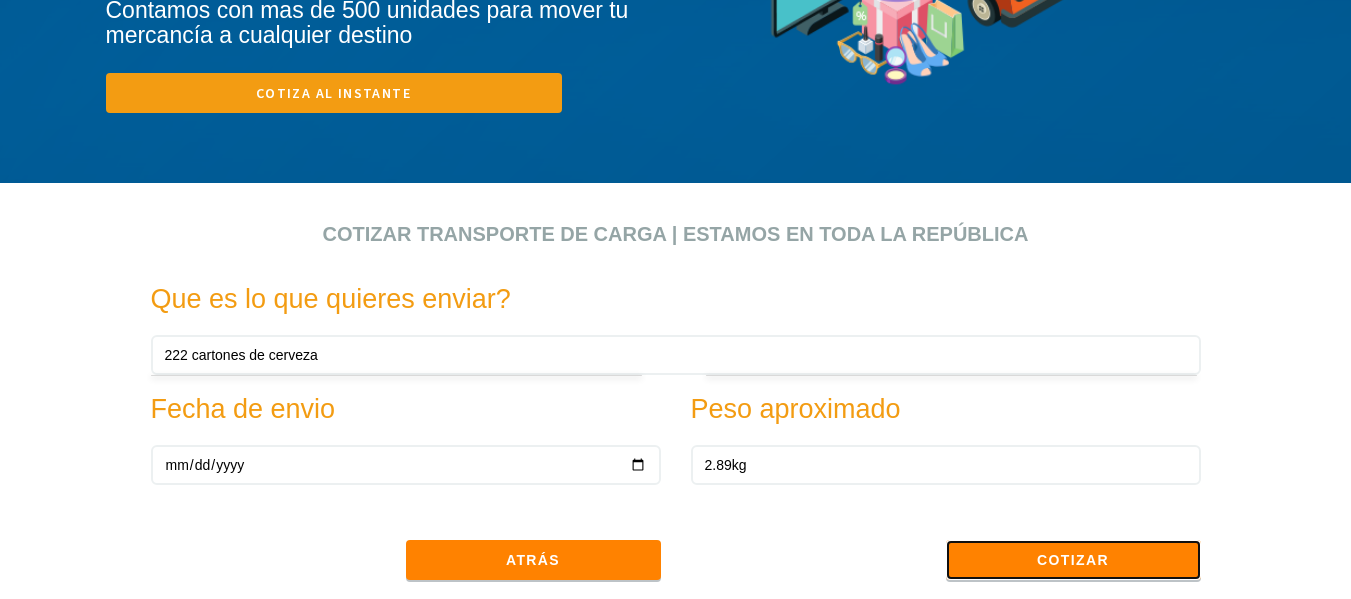 scroll, scrollTop: 500, scrollLeft: 0, axis: vertical 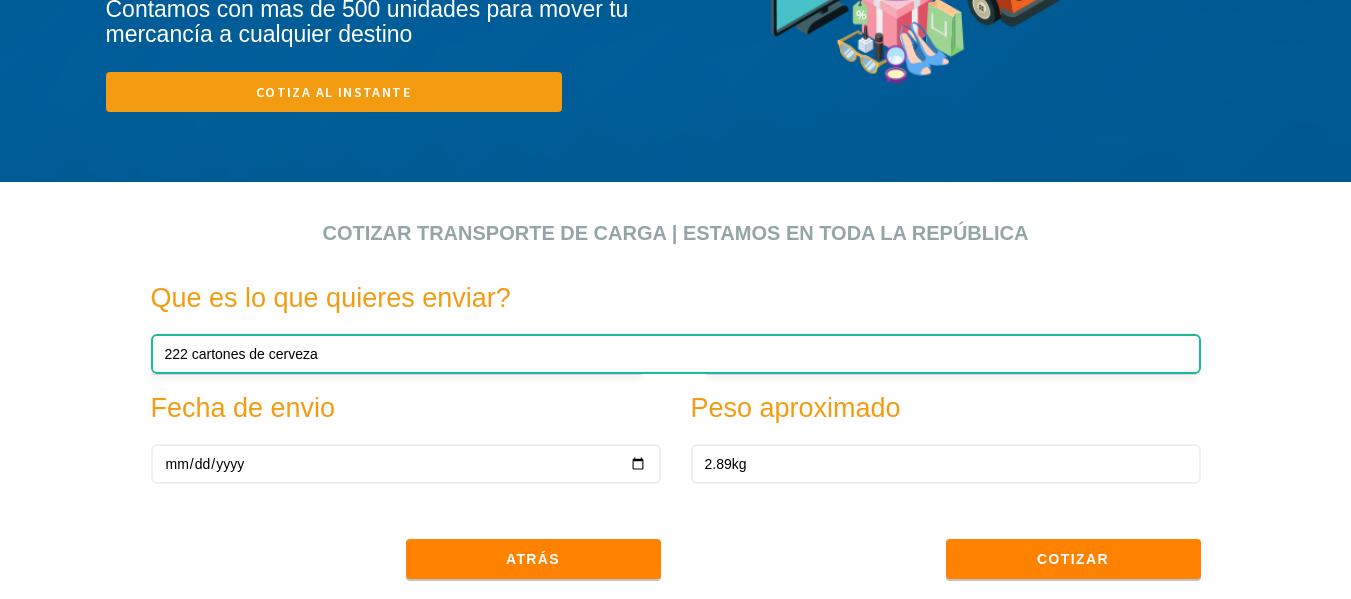 click on "222 cartones de cerveza" at bounding box center [676, 354] 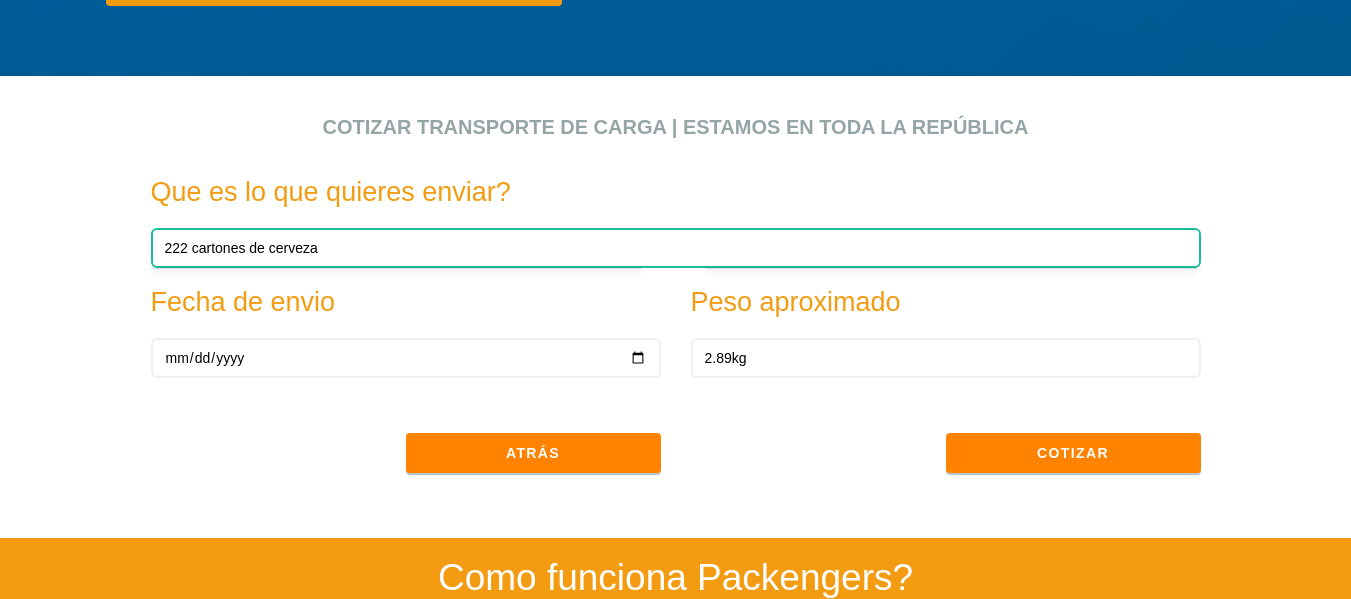 scroll, scrollTop: 608, scrollLeft: 0, axis: vertical 